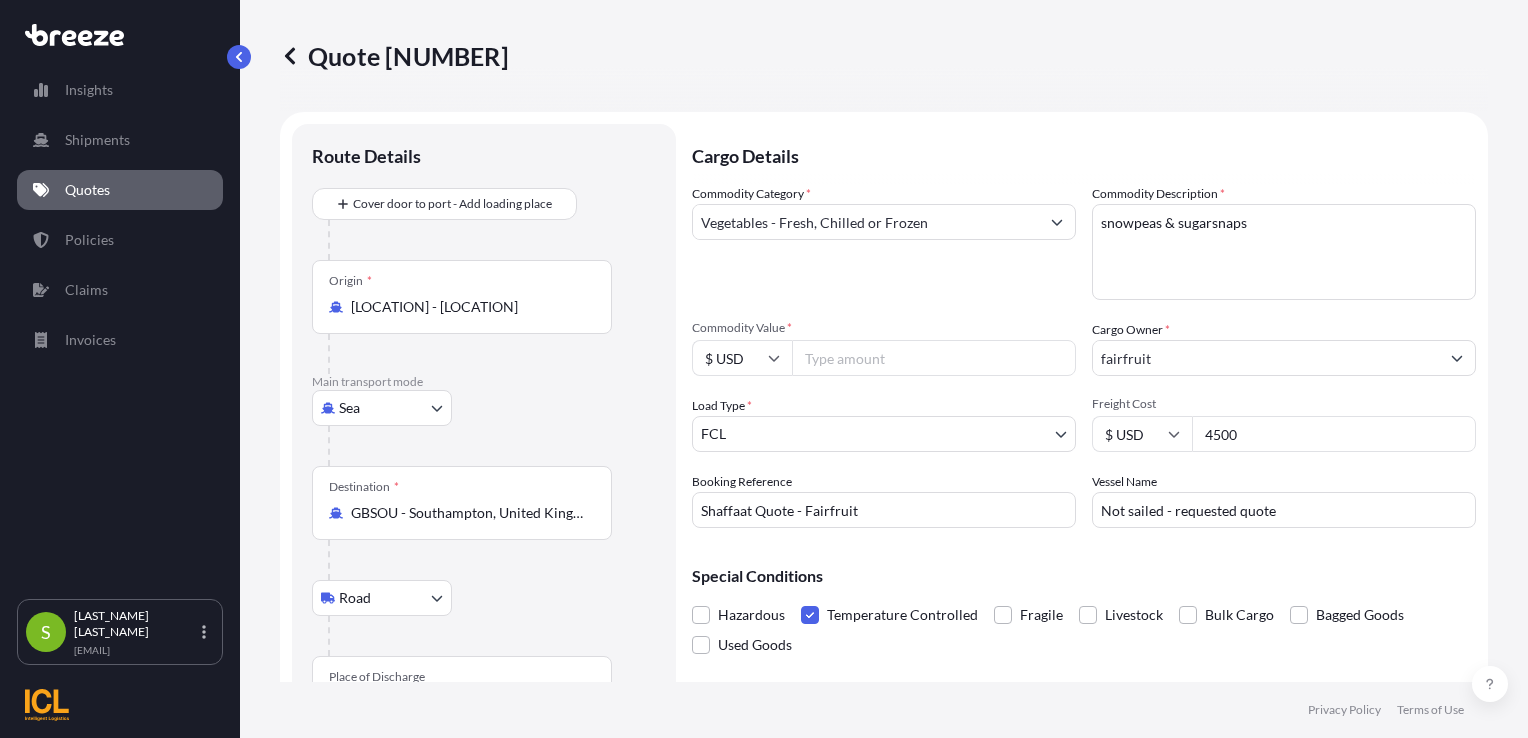 select on "Sea" 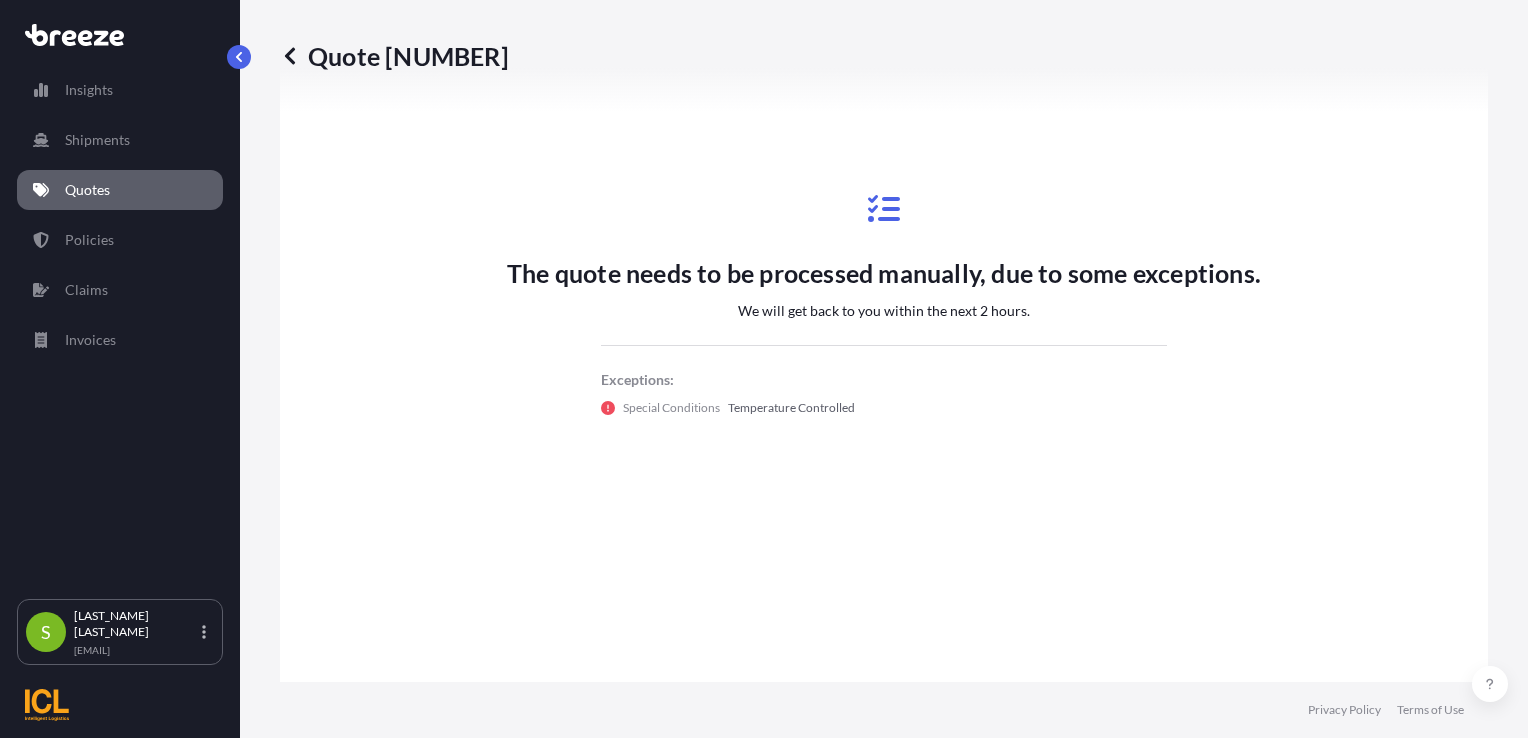 click on "Quotes" at bounding box center (120, 190) 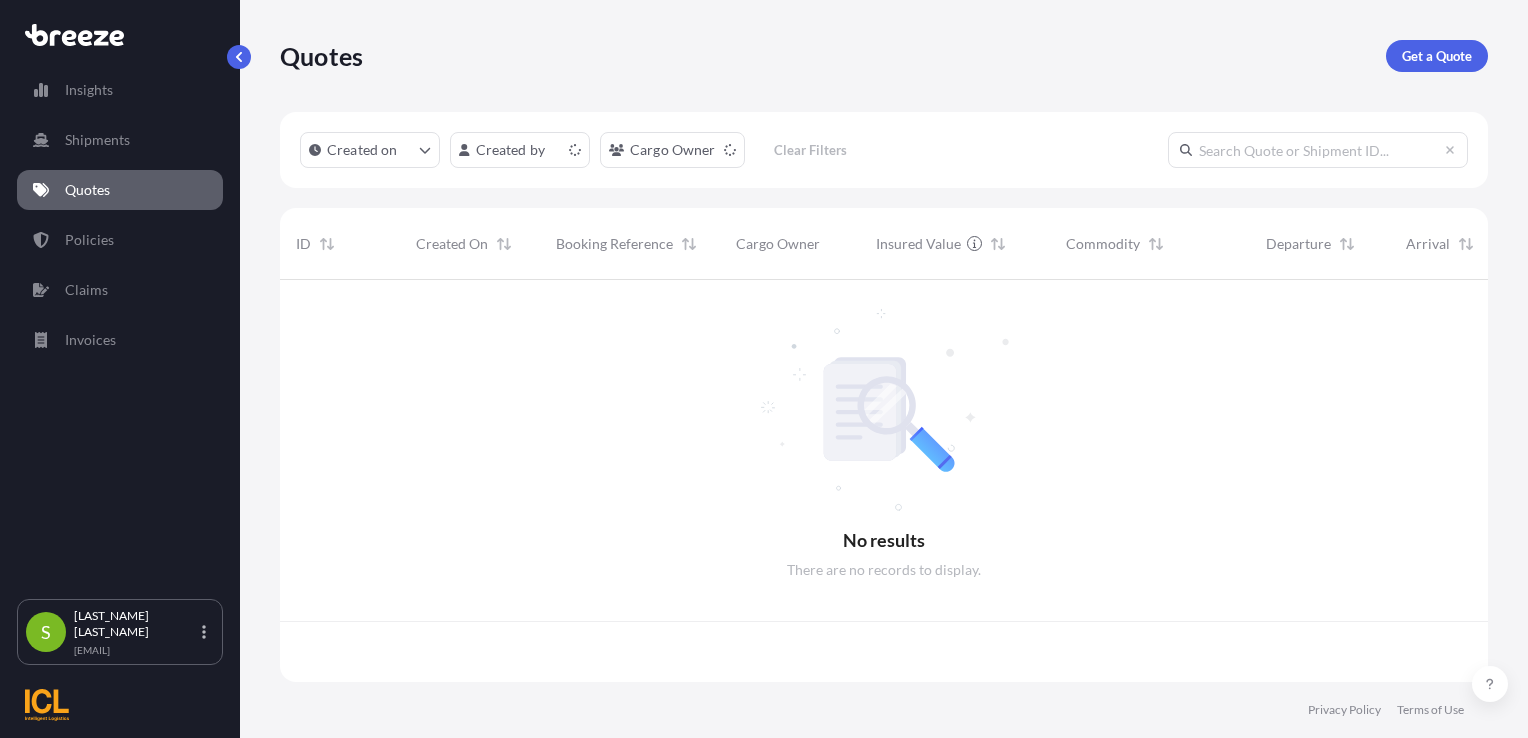 scroll, scrollTop: 0, scrollLeft: 0, axis: both 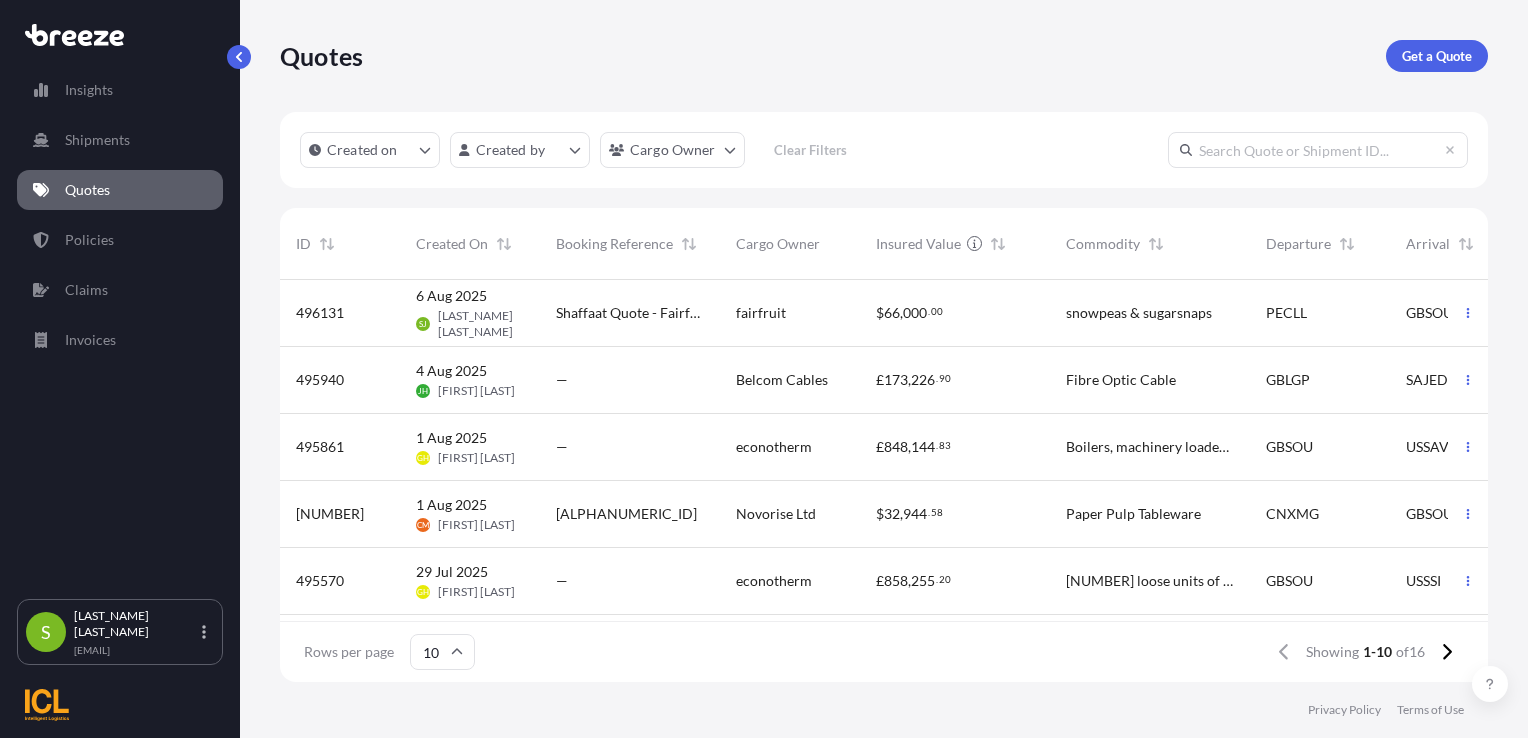 click on "6 Aug 2025" at bounding box center [451, 296] 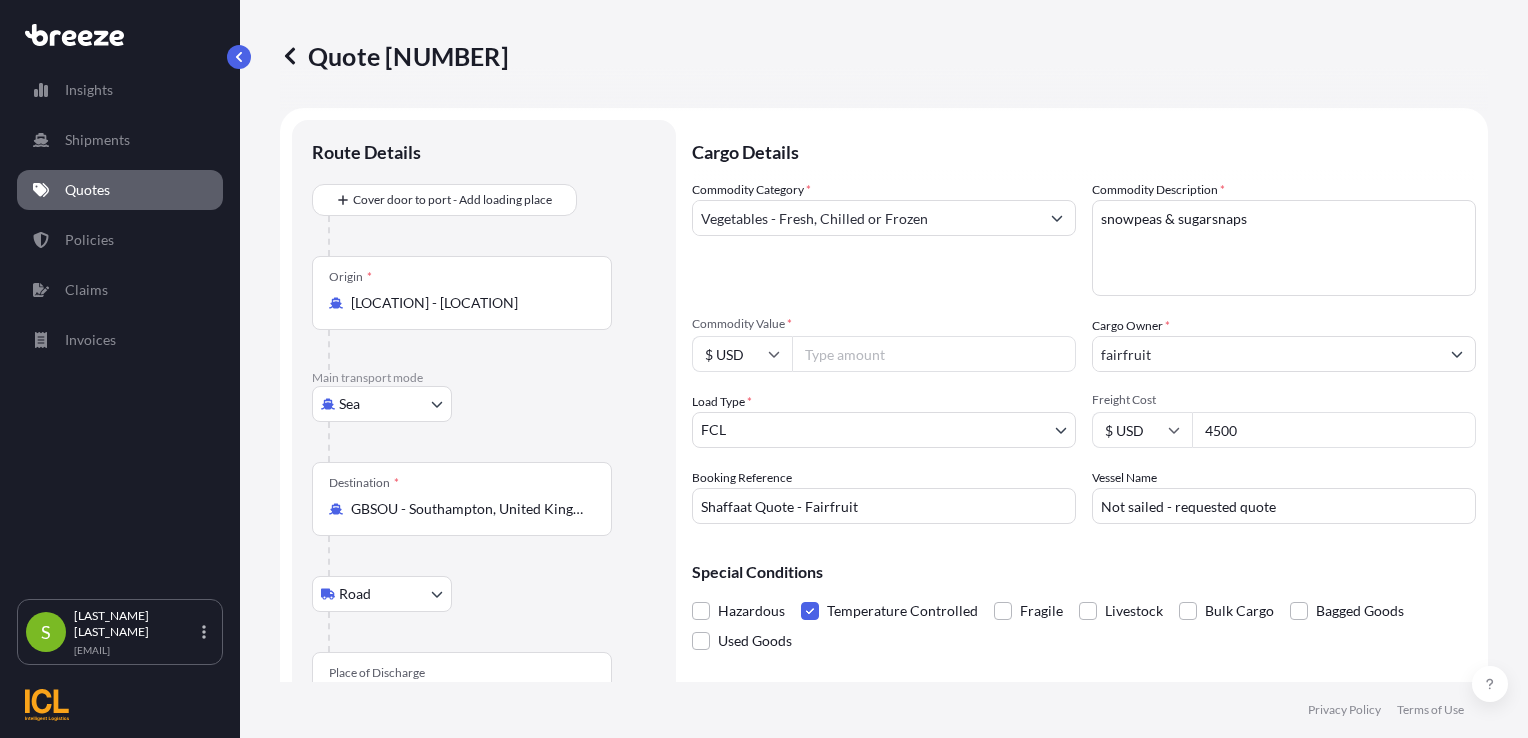 scroll, scrollTop: 0, scrollLeft: 0, axis: both 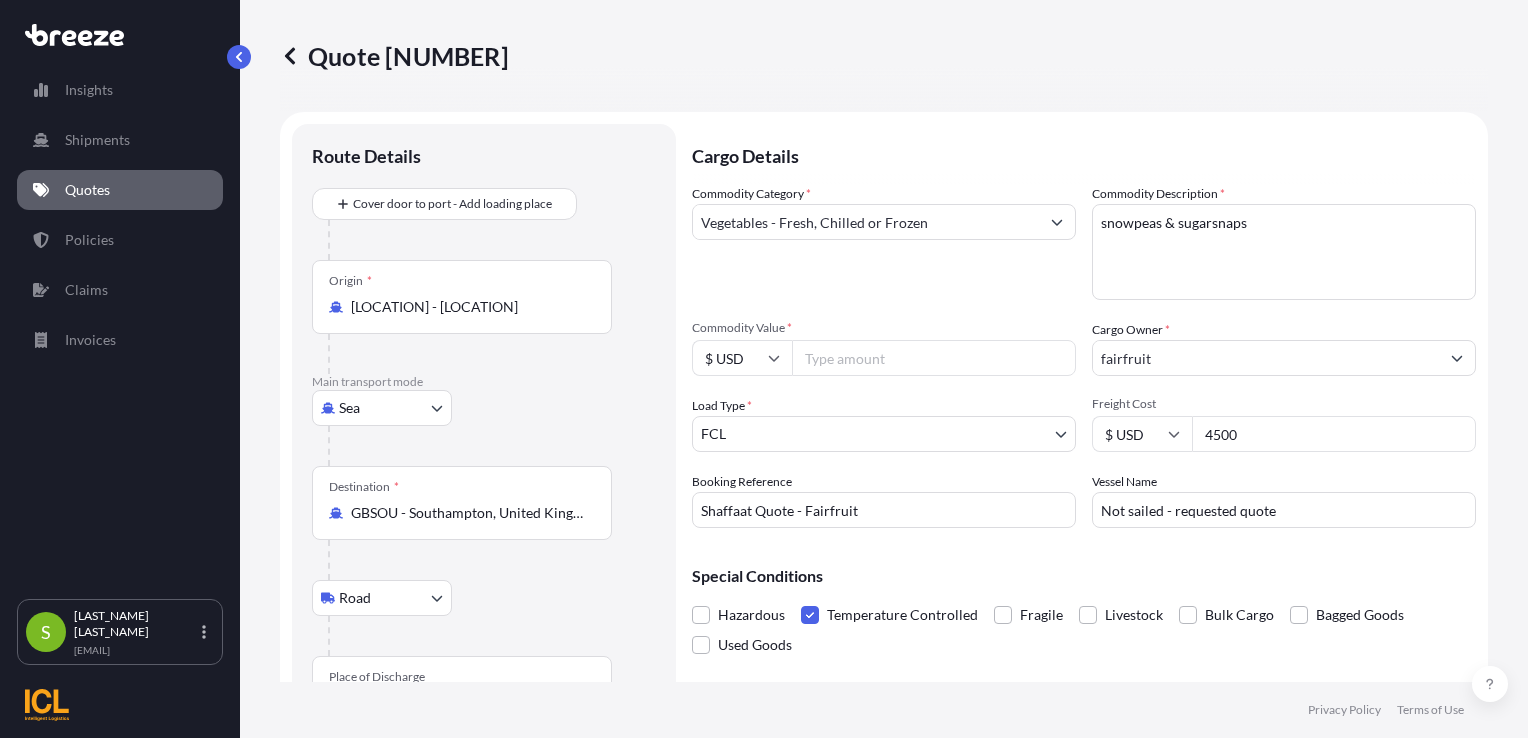 click on "Quotes" at bounding box center (87, 190) 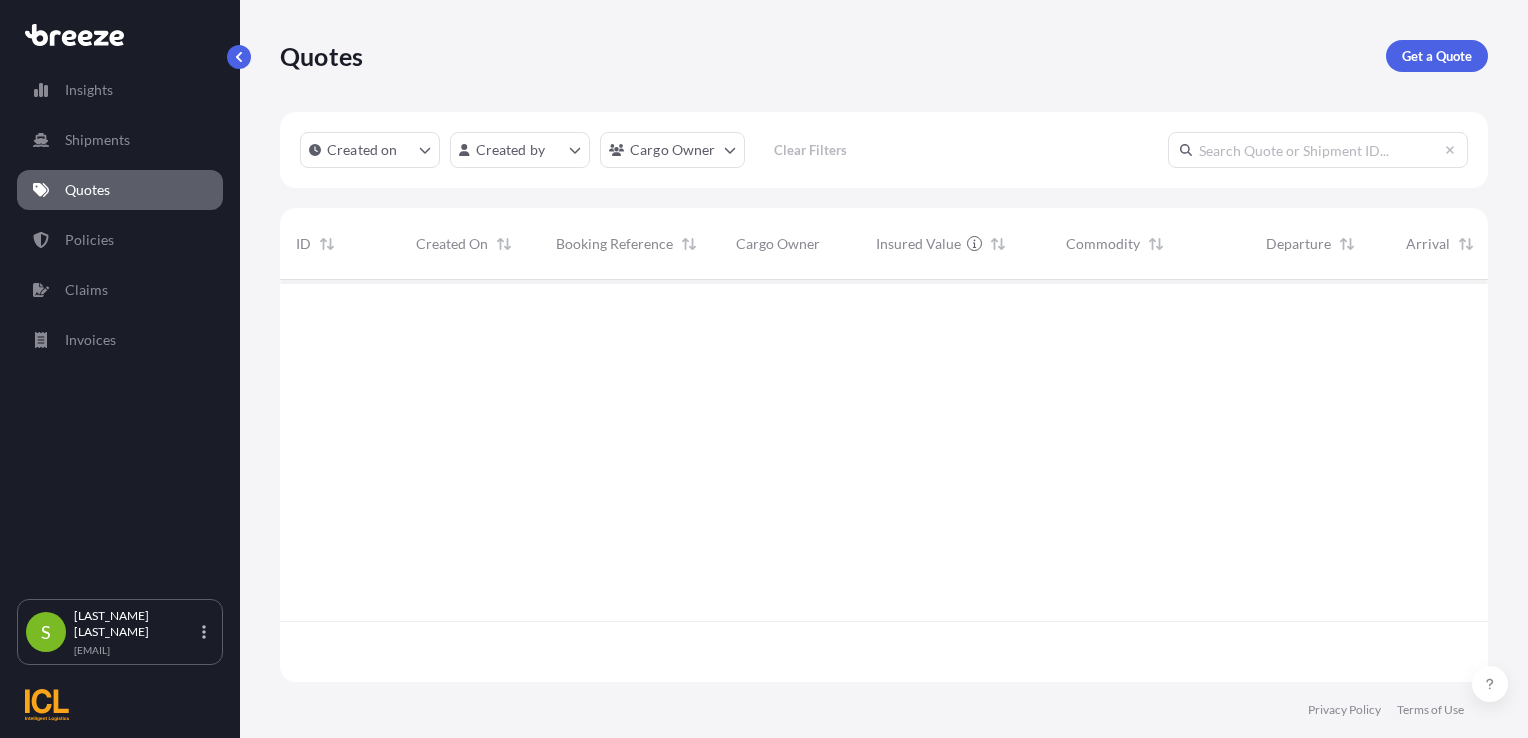 scroll, scrollTop: 16, scrollLeft: 16, axis: both 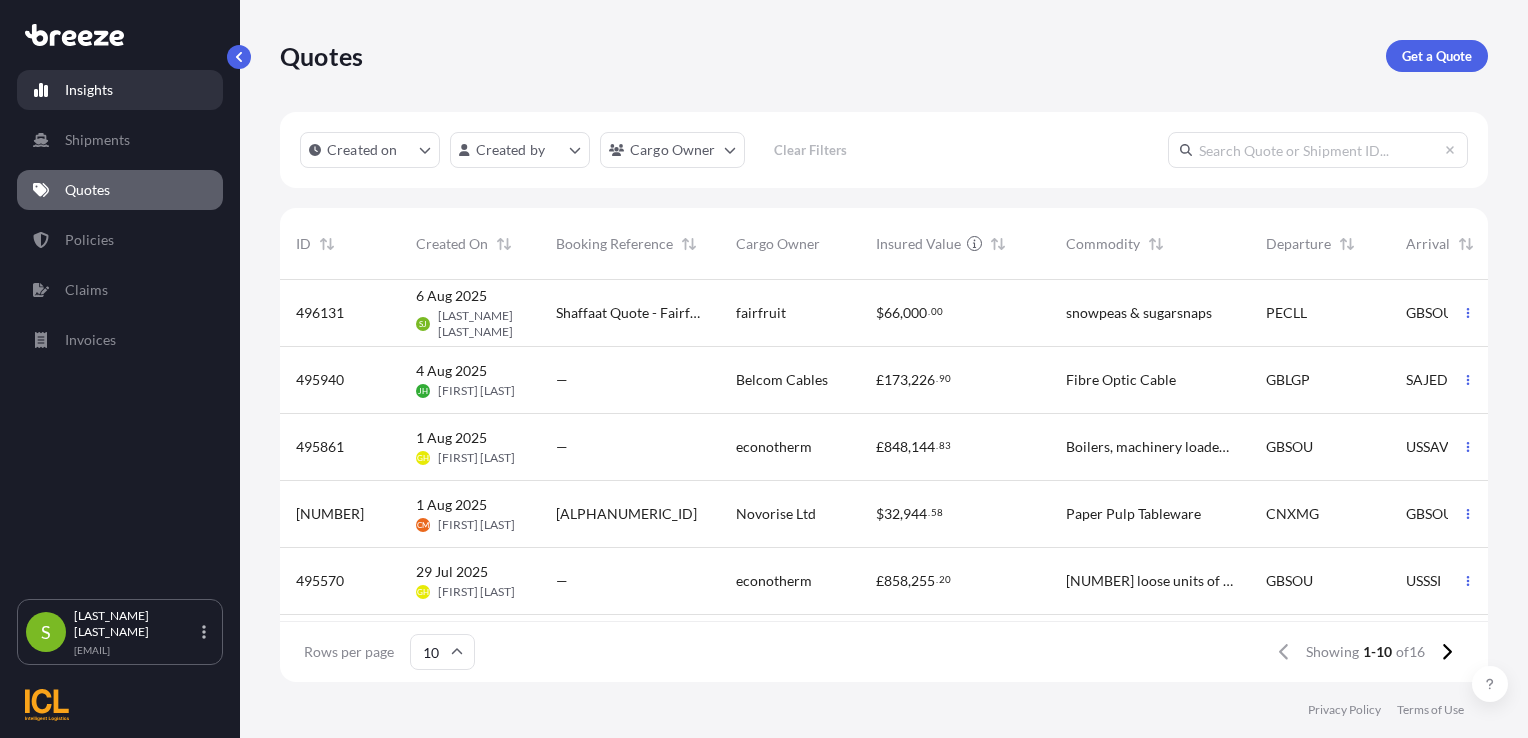 click on "Insights" at bounding box center (89, 90) 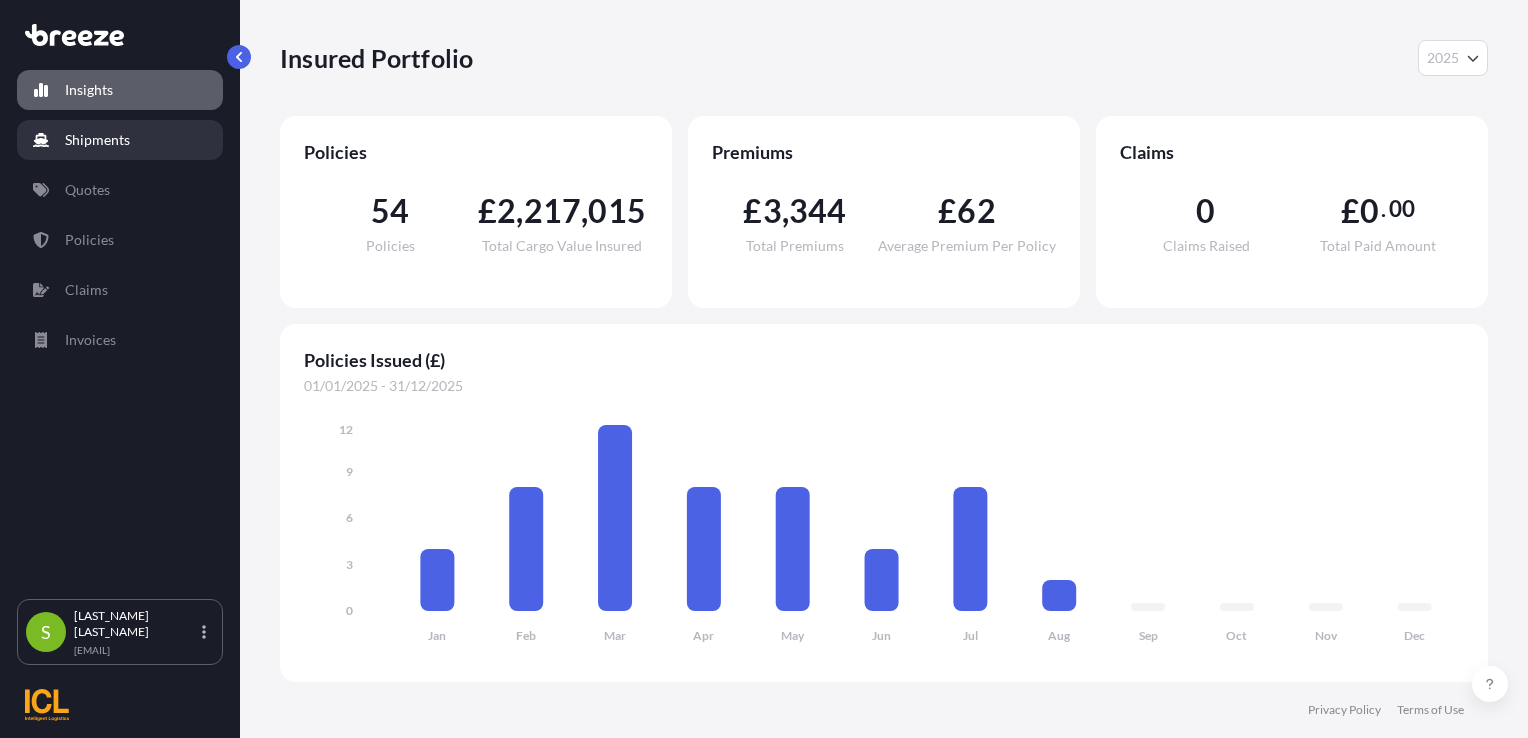 click on "Shipments" at bounding box center [97, 140] 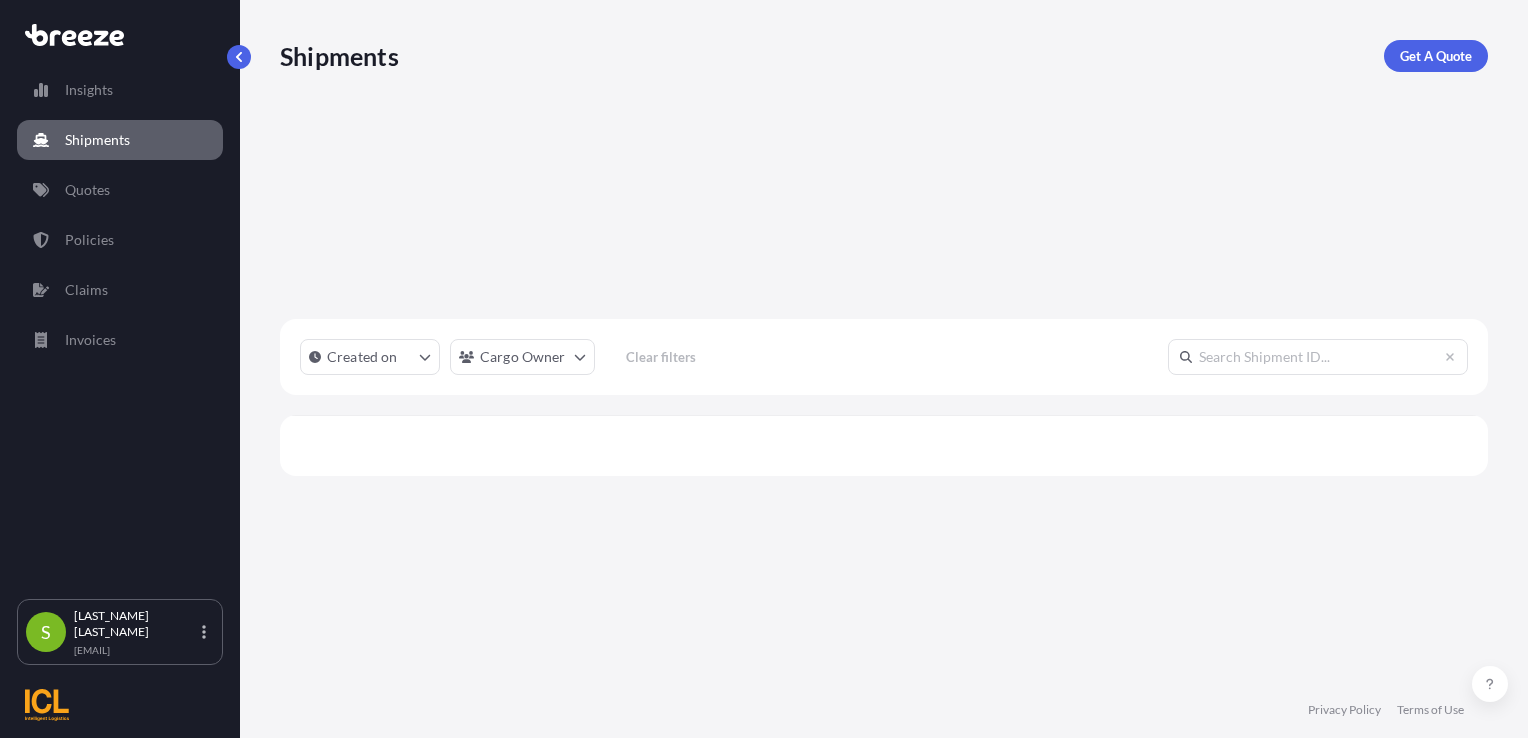 scroll, scrollTop: 16, scrollLeft: 16, axis: both 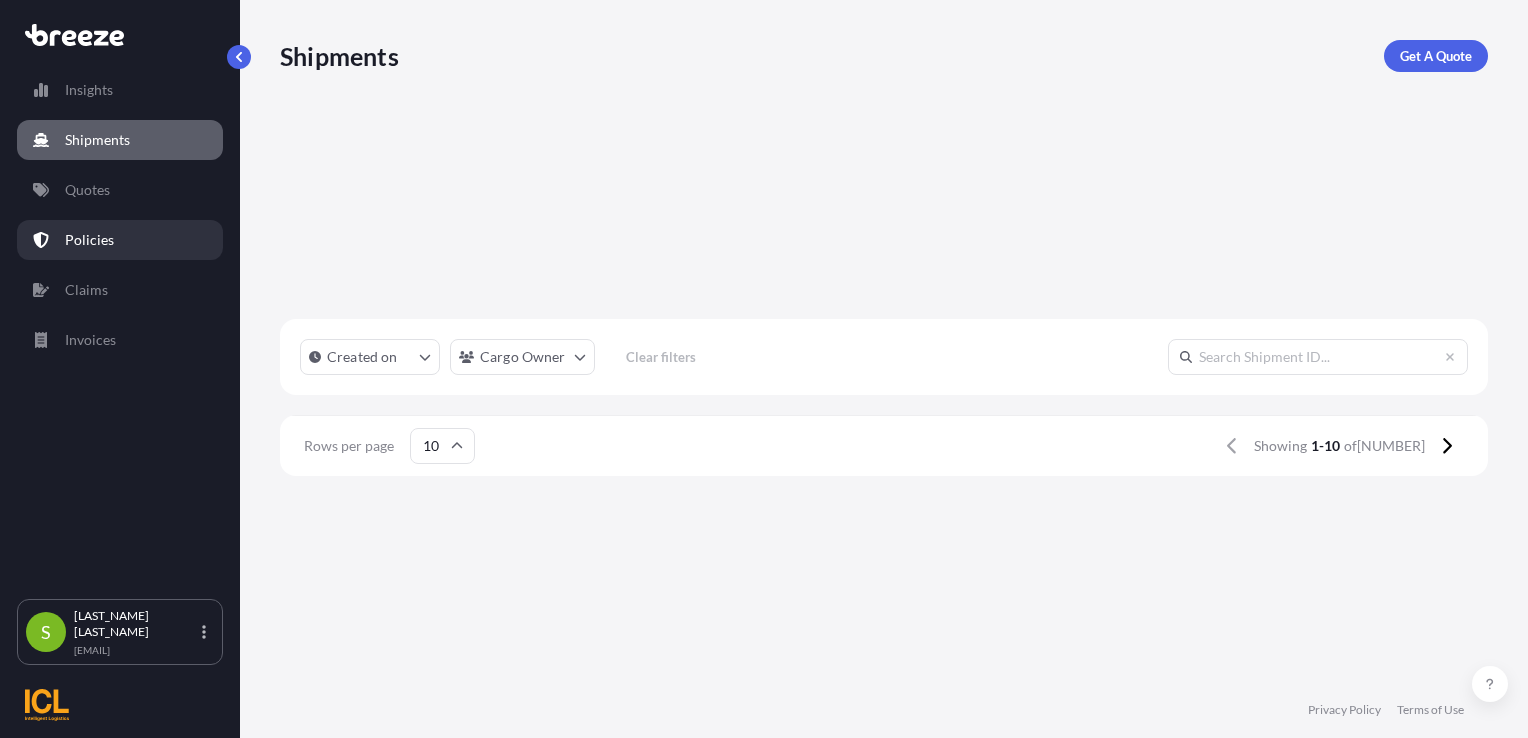 click on "Policies" at bounding box center (120, 240) 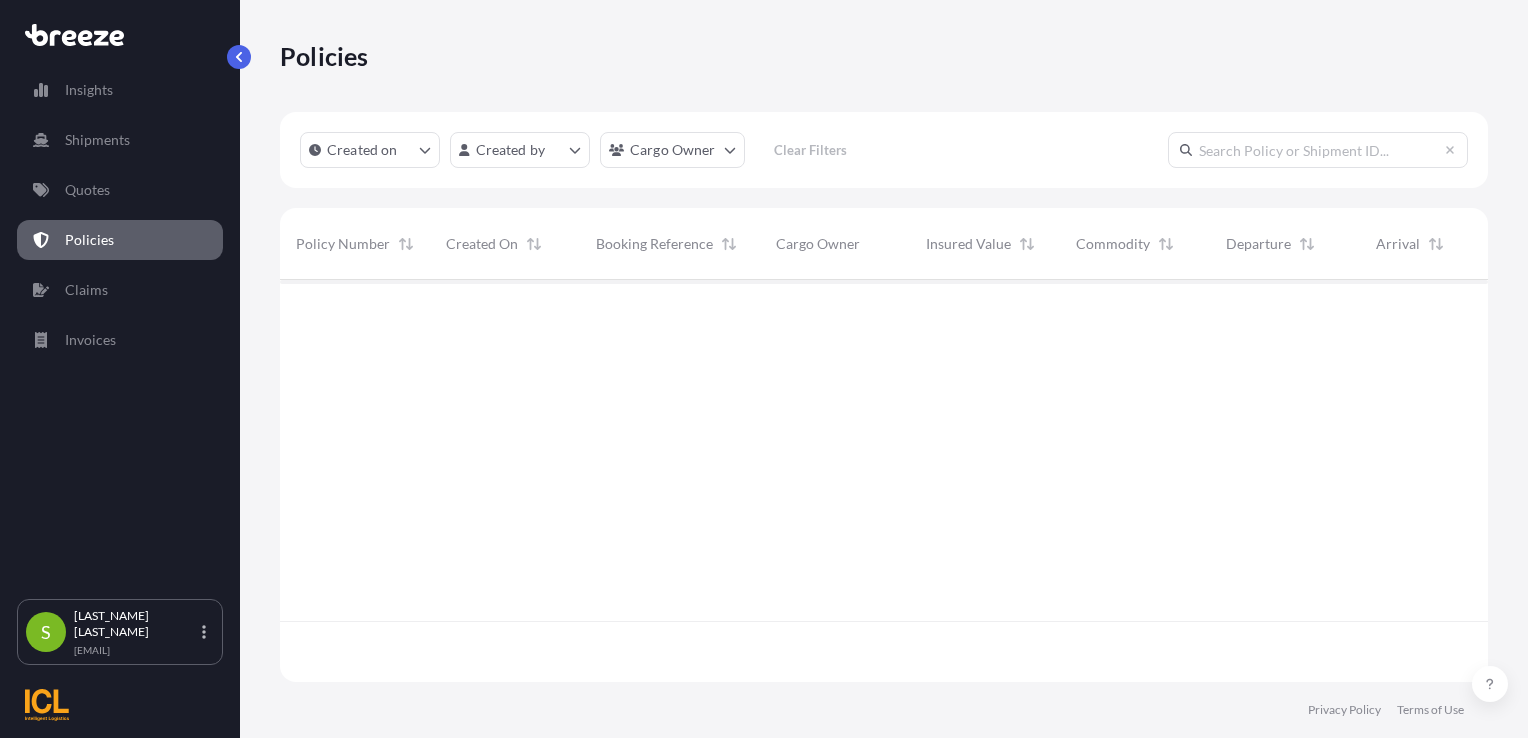 scroll, scrollTop: 16, scrollLeft: 16, axis: both 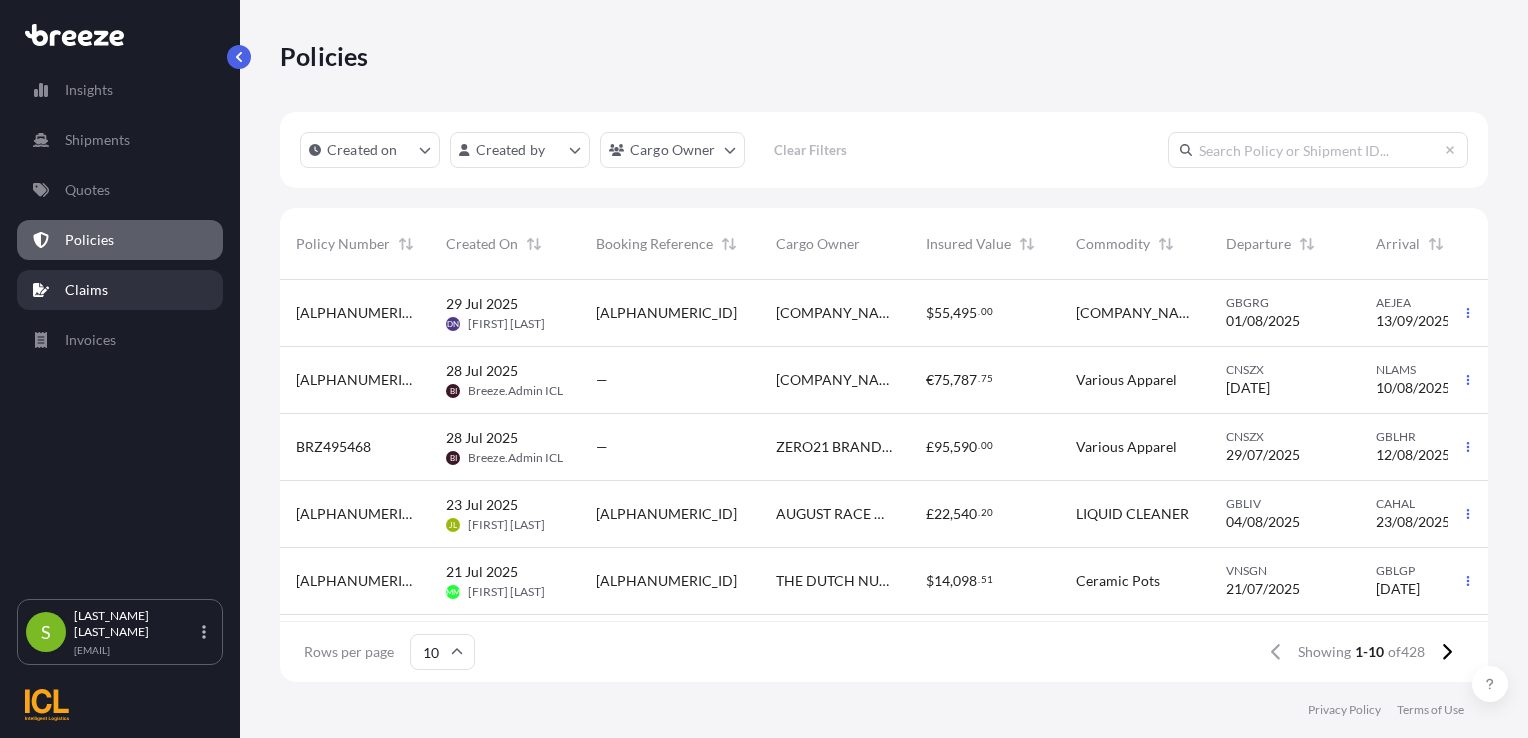 click on "Claims" at bounding box center [120, 290] 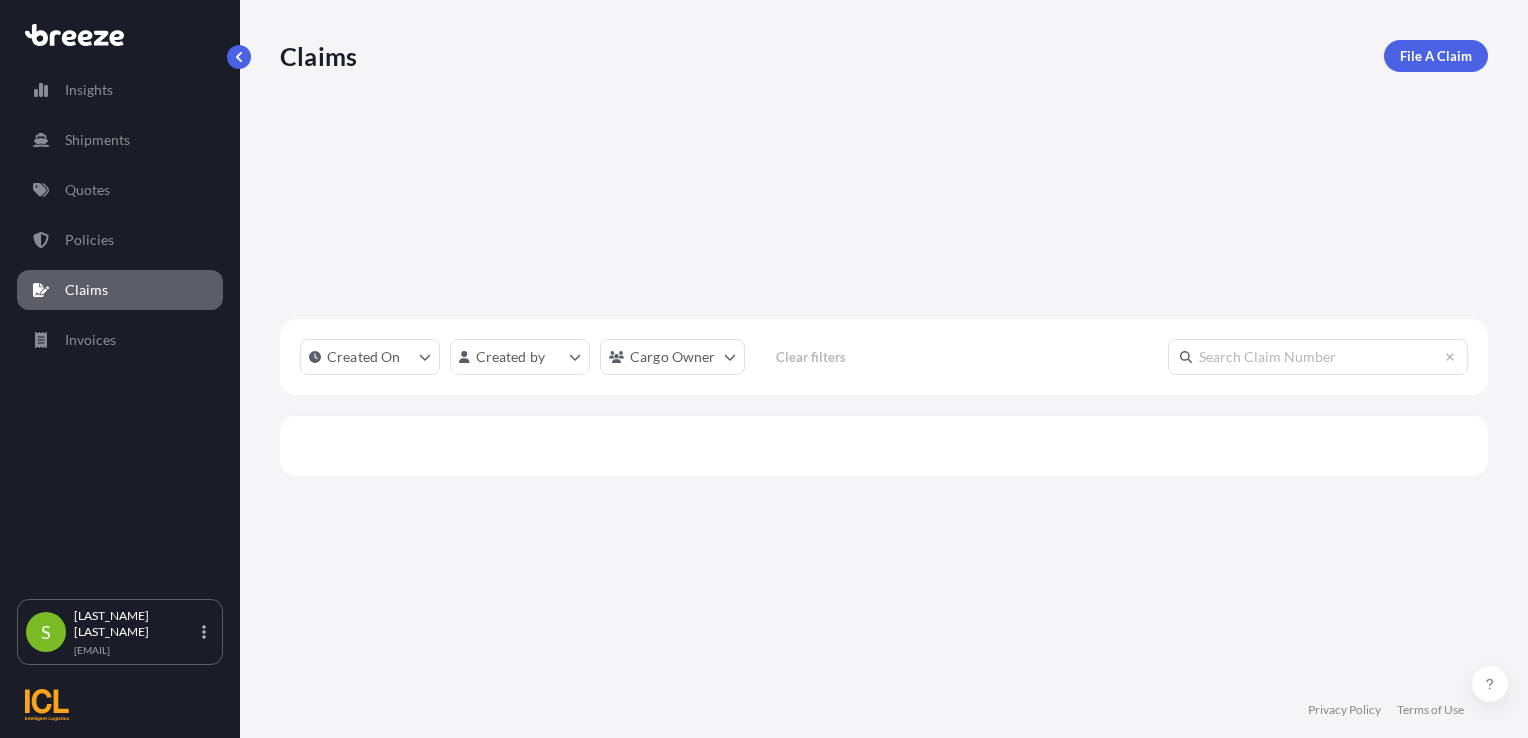 scroll, scrollTop: 16, scrollLeft: 16, axis: both 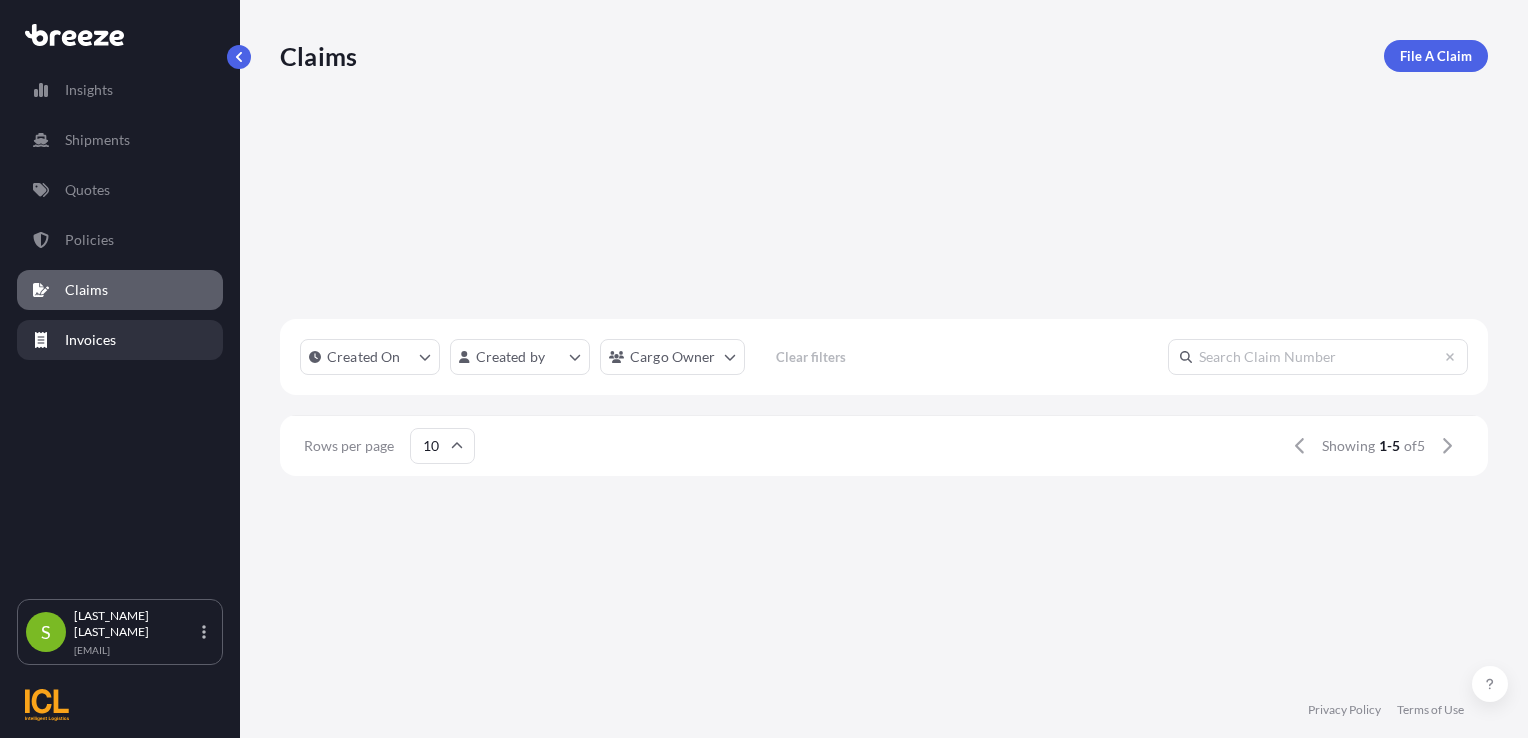 click on "Invoices" at bounding box center [90, 340] 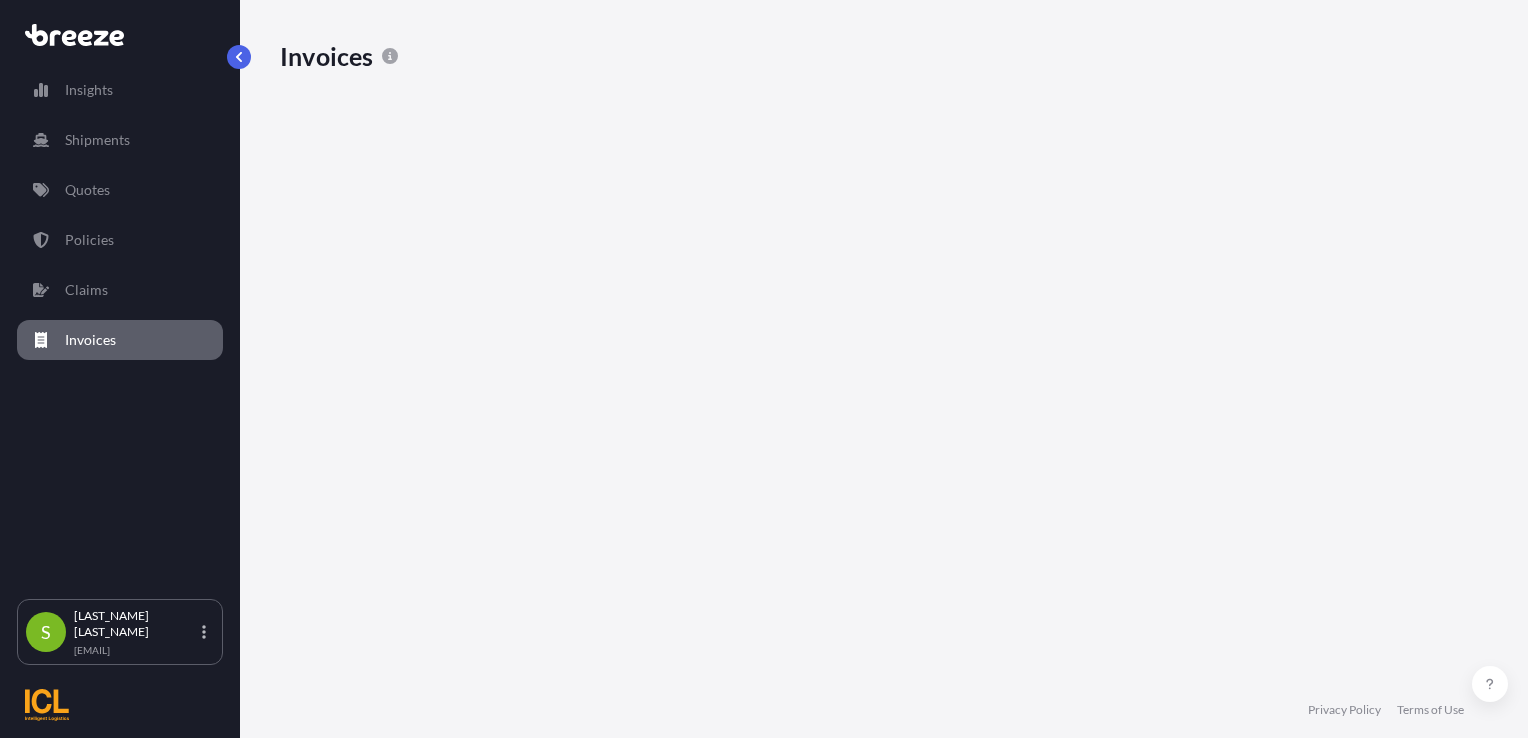 scroll, scrollTop: 16, scrollLeft: 16, axis: both 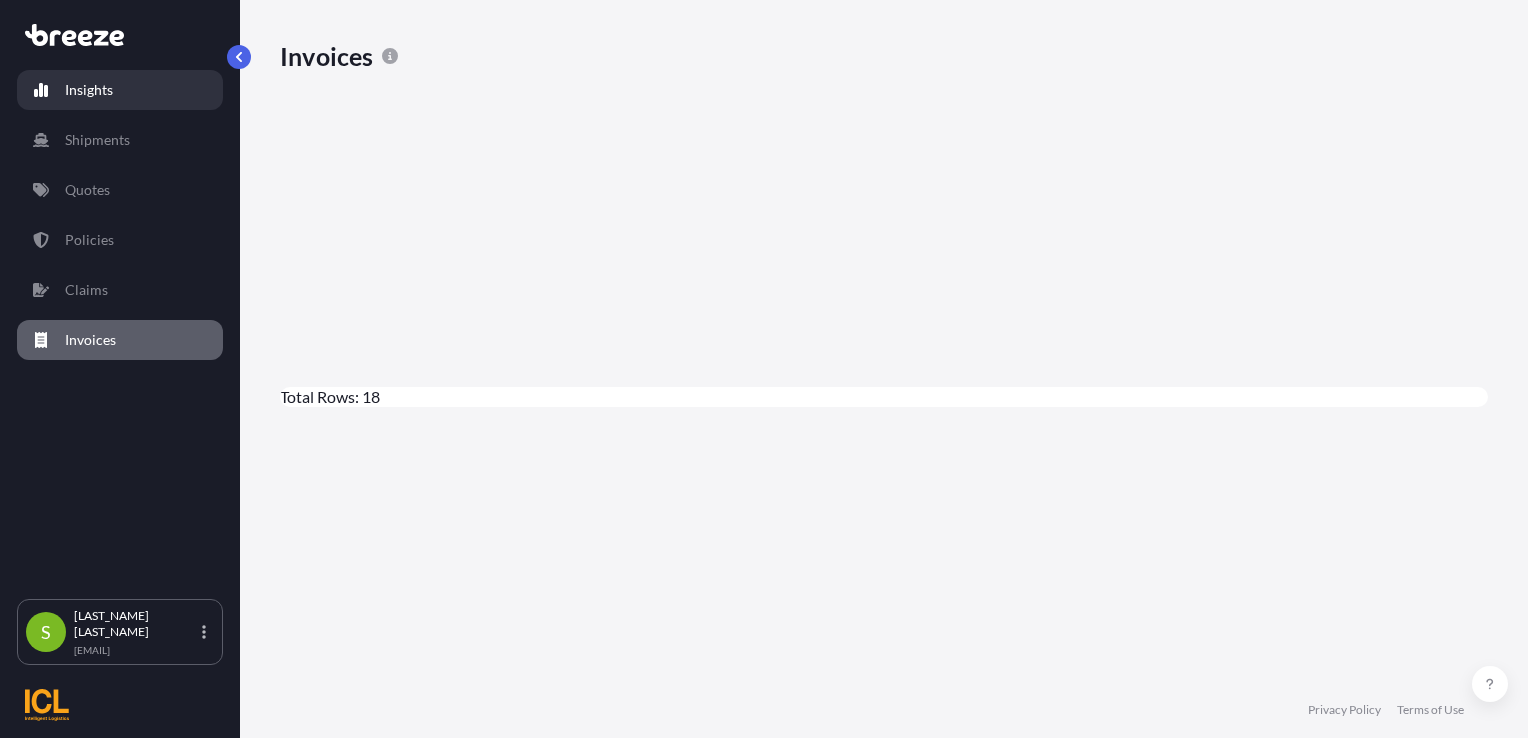 click on "Insights" at bounding box center (89, 90) 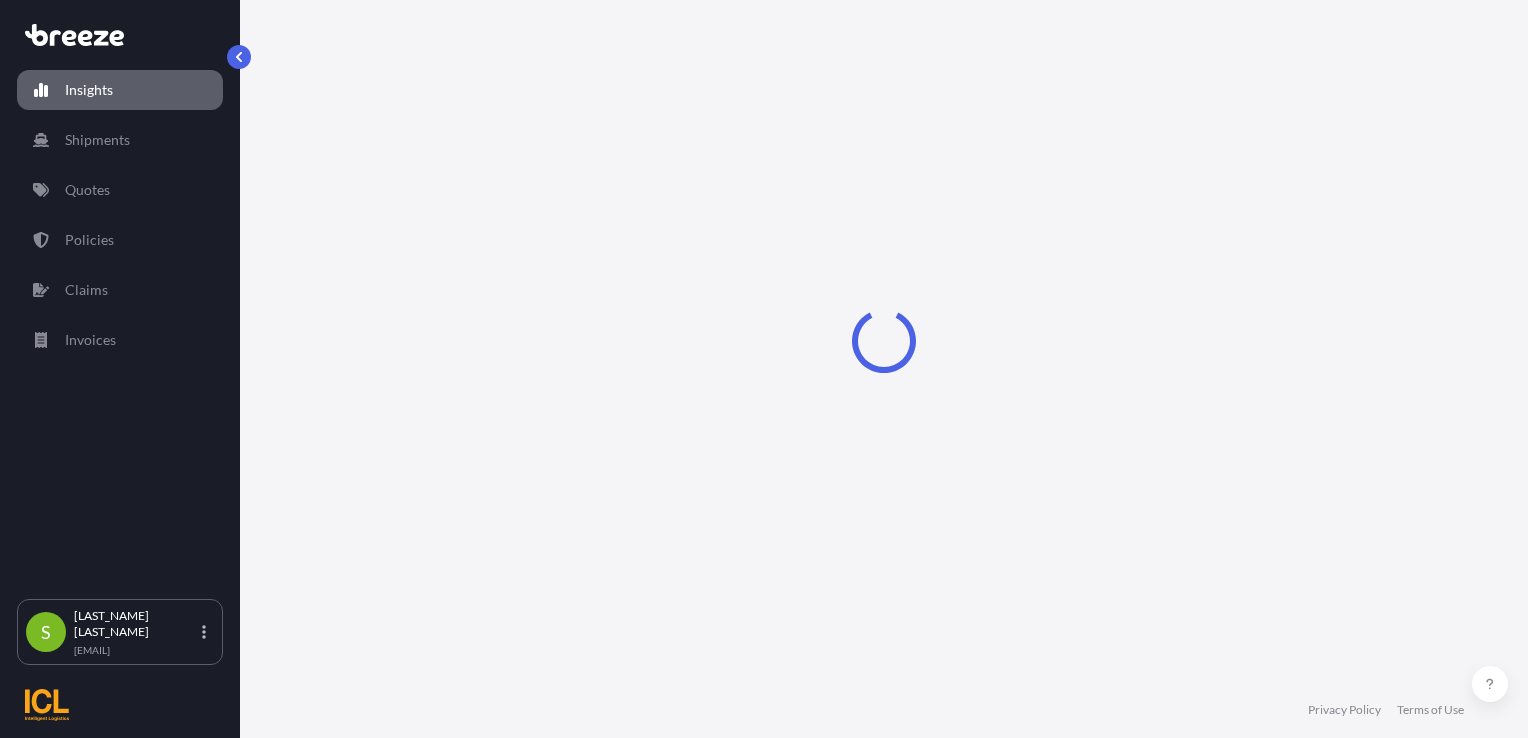 select on "2025" 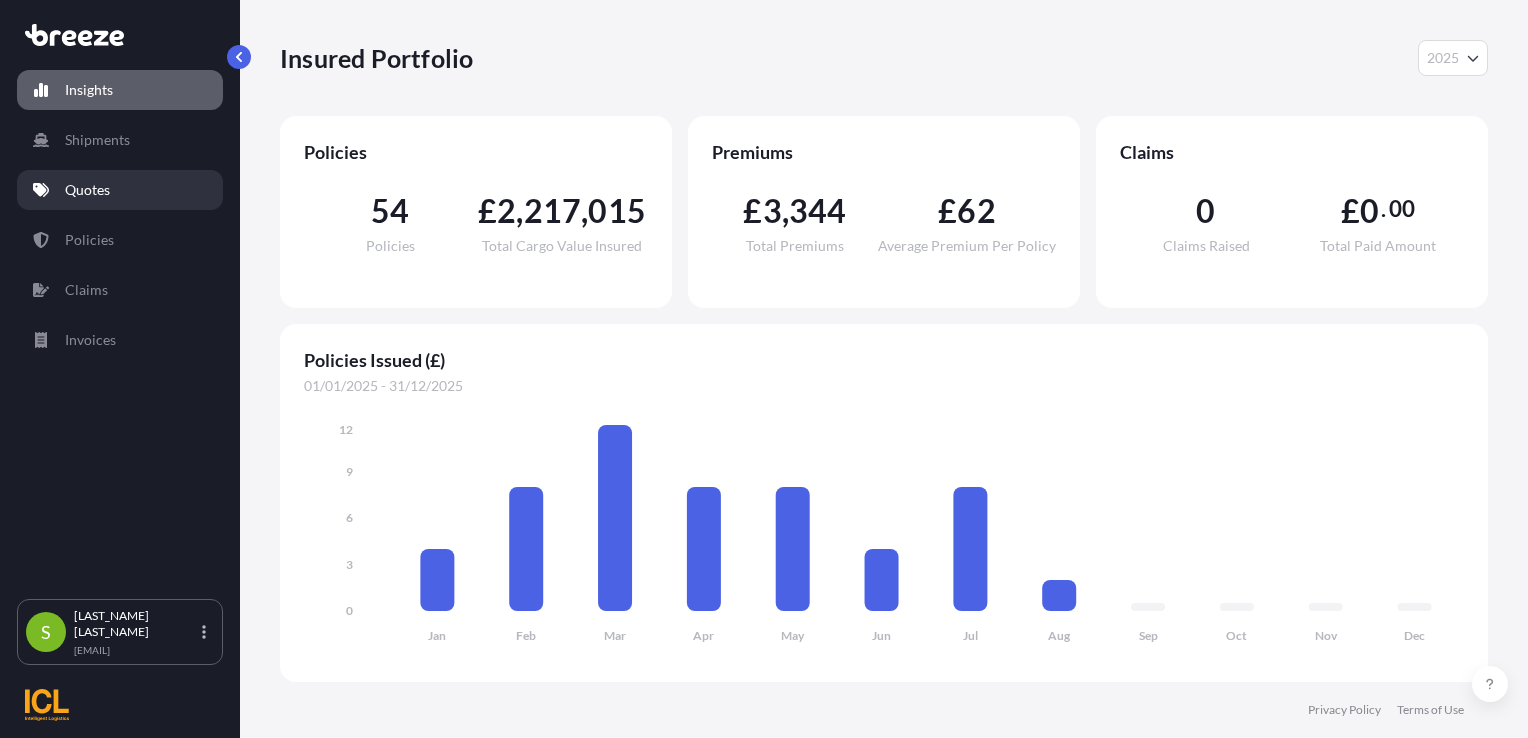 click on "Quotes" at bounding box center (87, 190) 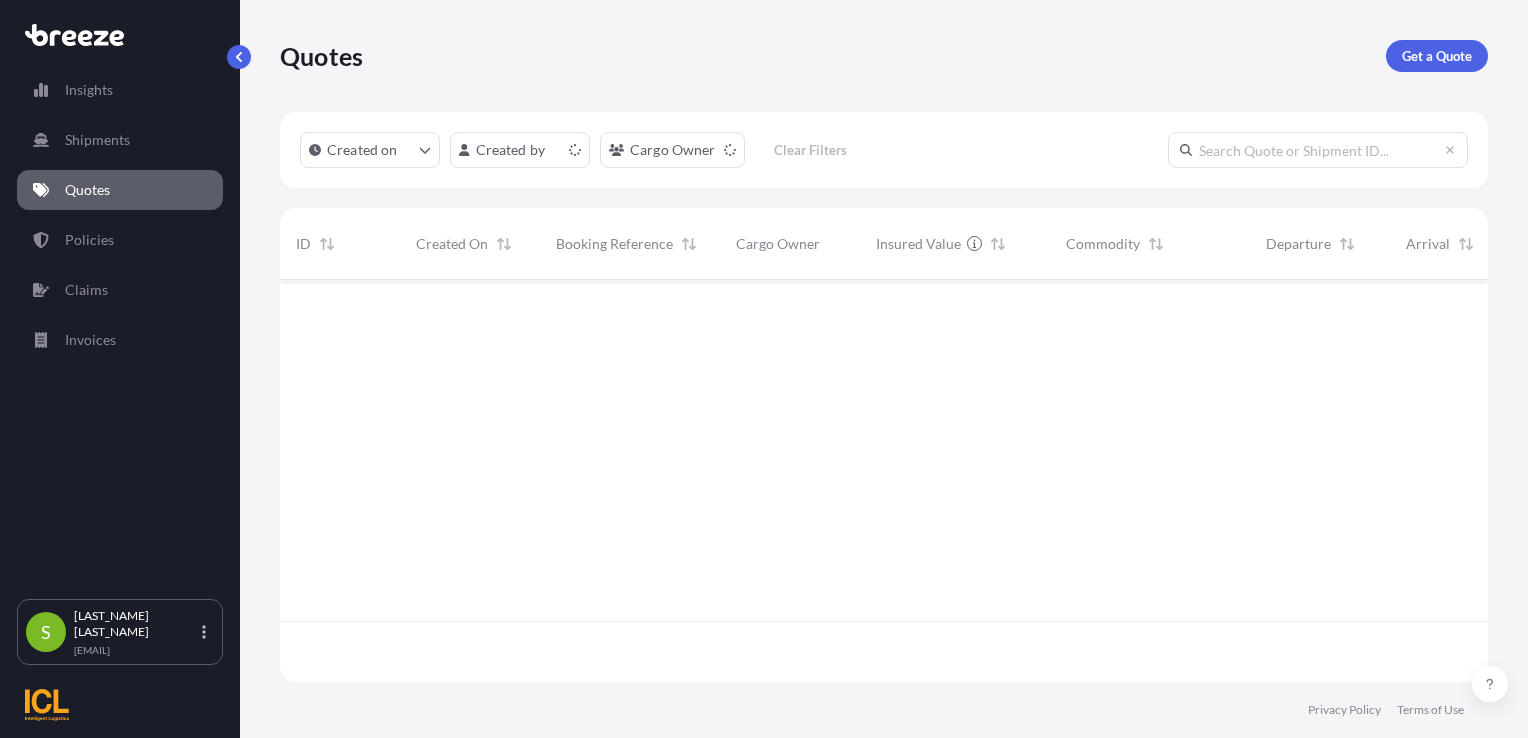 scroll, scrollTop: 16, scrollLeft: 16, axis: both 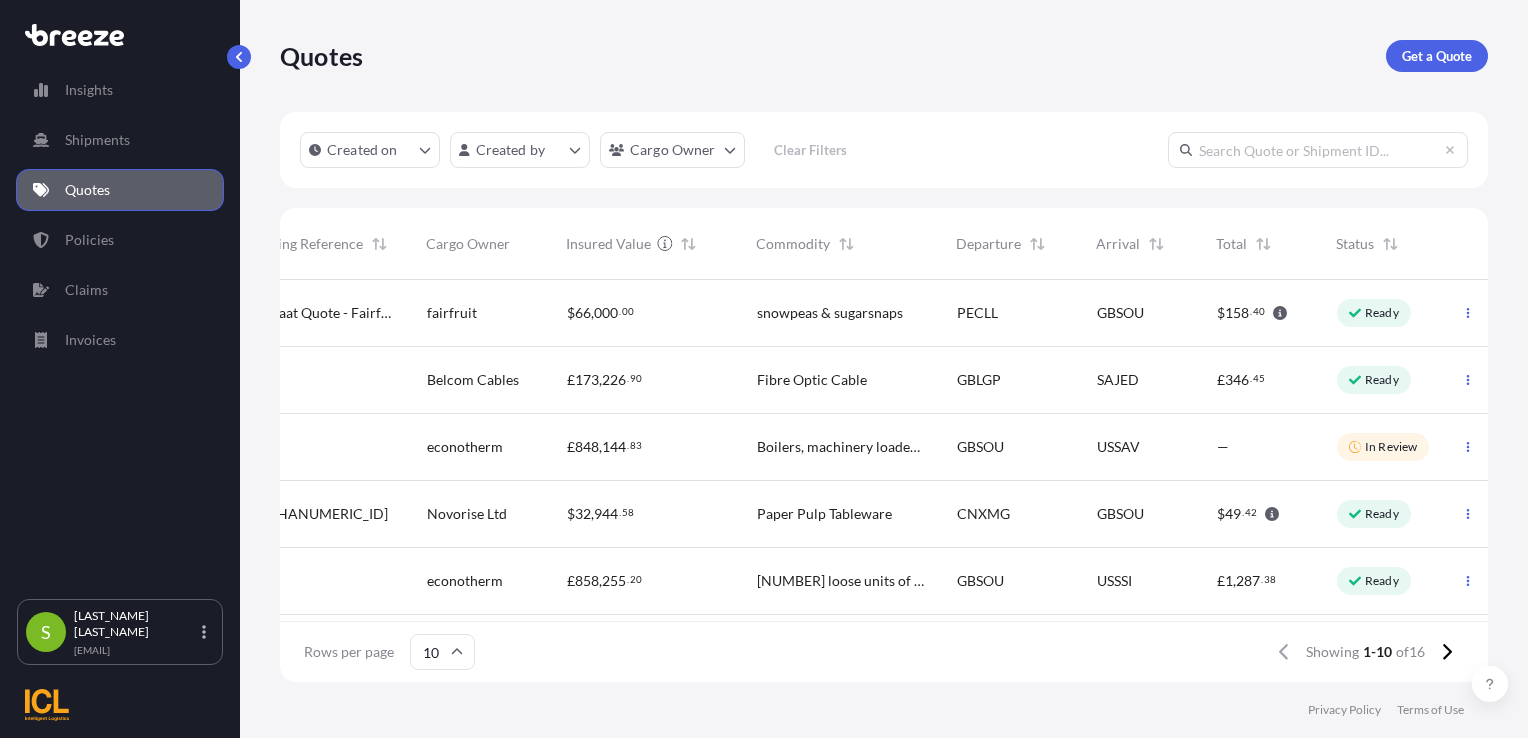 click on "$ 66 , 000 . 00" at bounding box center (646, 313) 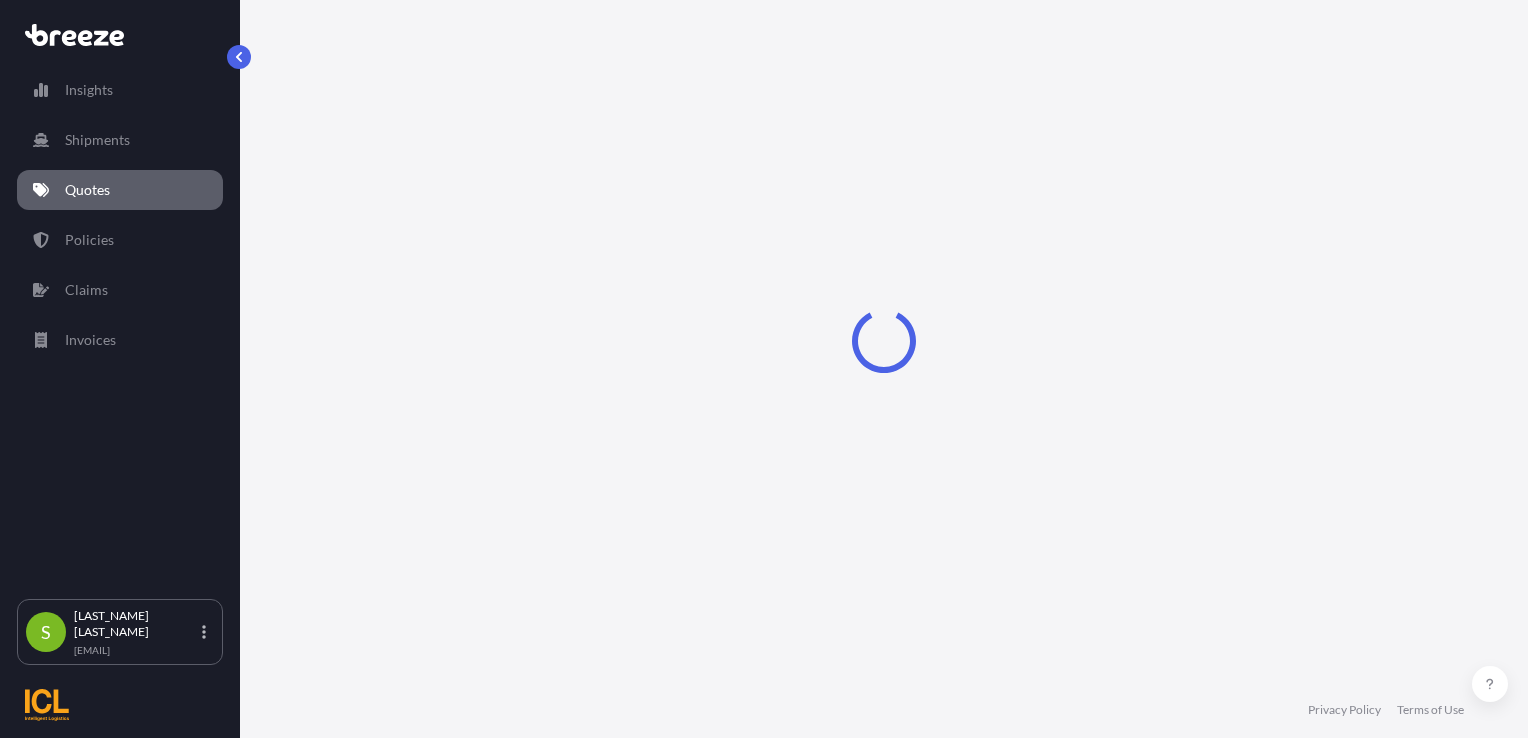 select on "Sea" 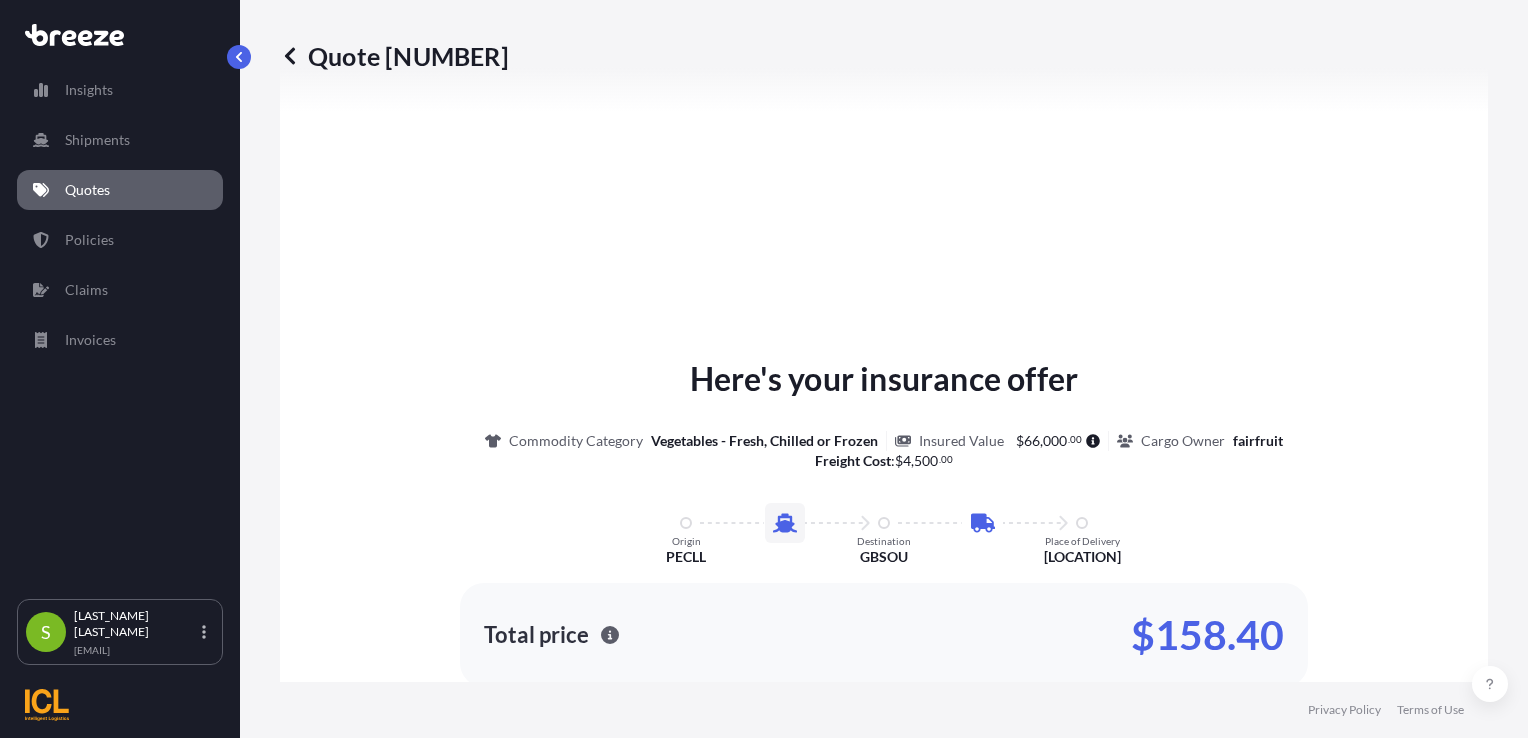 scroll, scrollTop: 880, scrollLeft: 0, axis: vertical 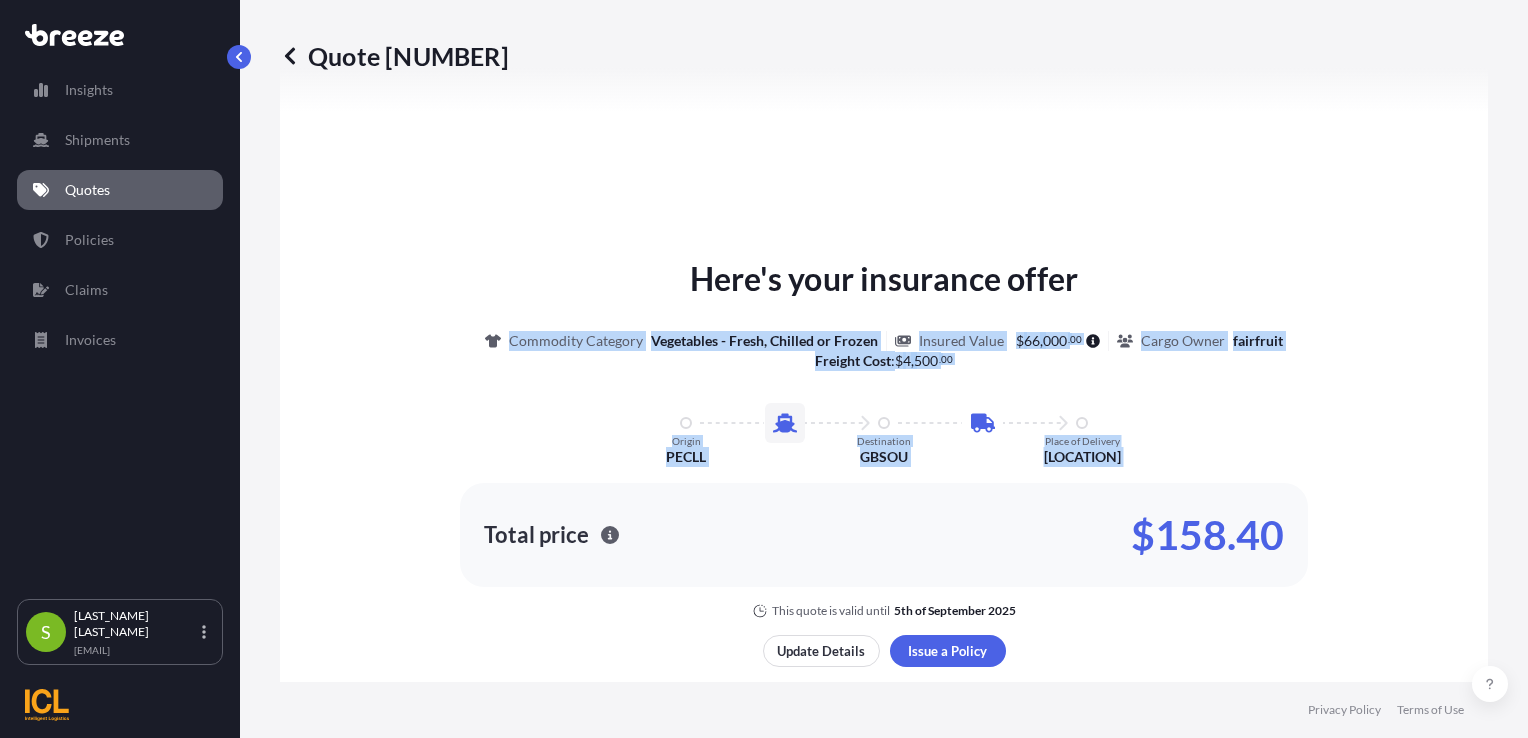 drag, startPoint x: 486, startPoint y: 335, endPoint x: 461, endPoint y: 441, distance: 108.90822 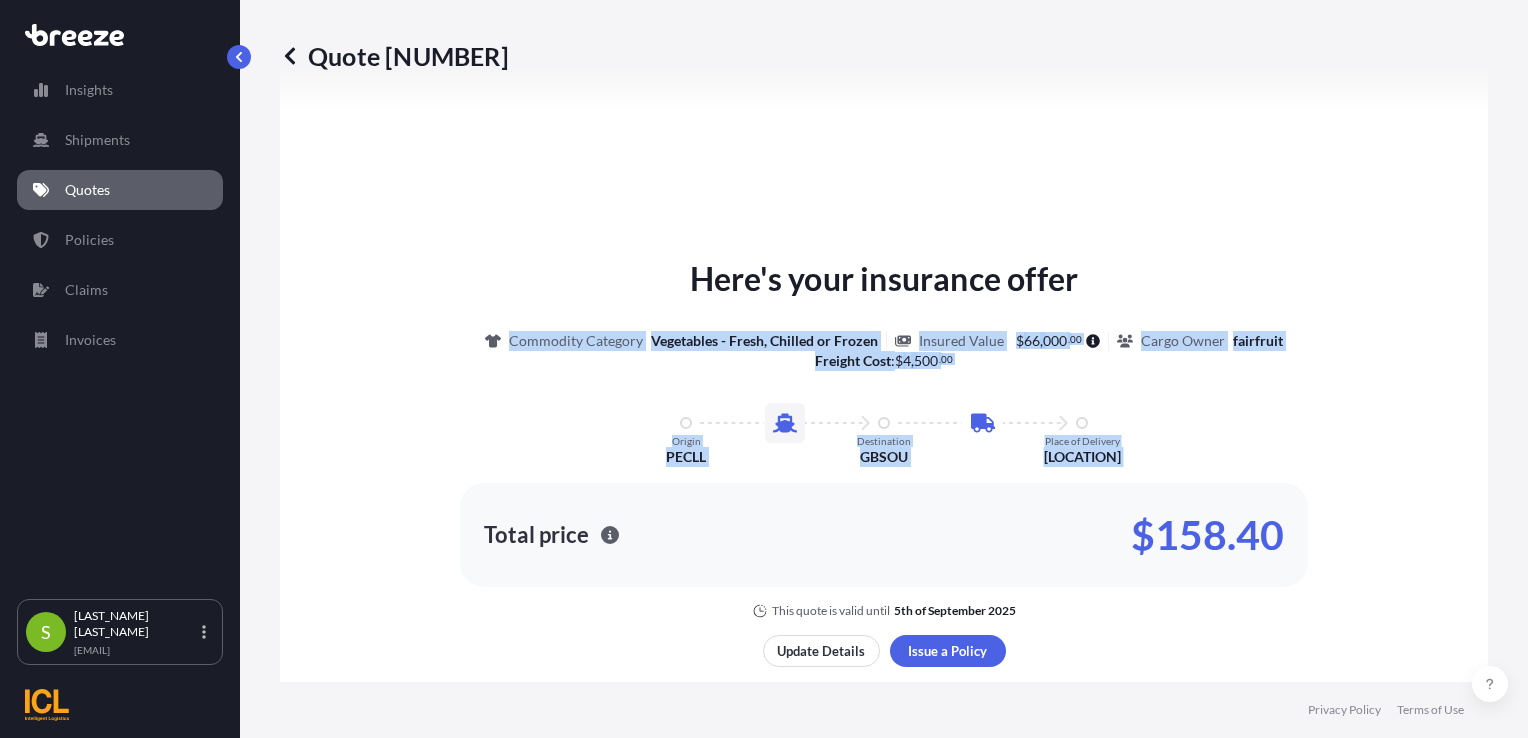 click on "Here's your insurance offer Commodity Category Vegetables - Fresh, Chilled or Frozen Insured Value $ 66 , 000 . 00 Cargo Owner fairfruit Freight Cost :  $ 4 , 500 . 00 Origin [LOCATION] Destination [LOCATION] Place of Delivery [LOCATION] Total price $158.40 This quote is valid until [DATE]" at bounding box center [884, 437] 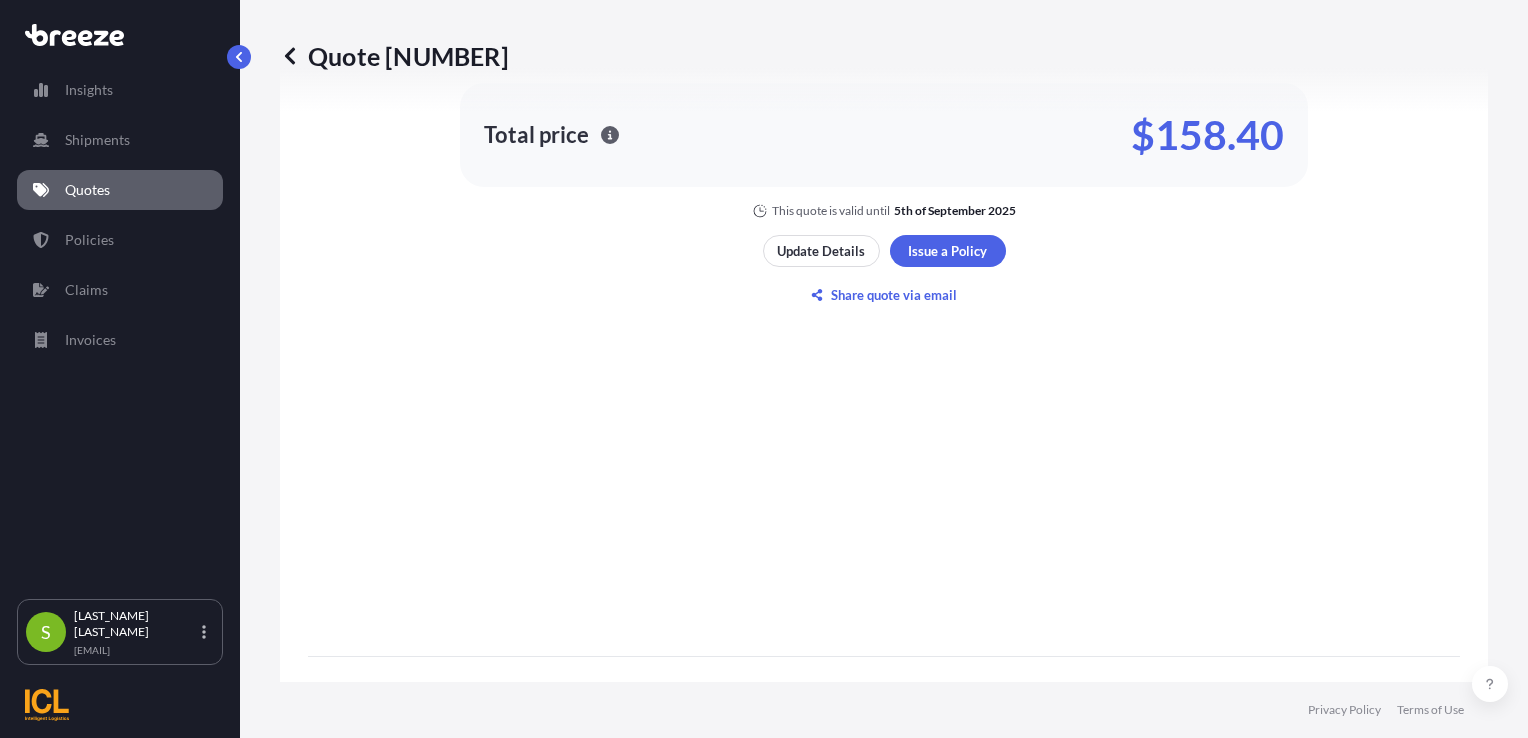 scroll, scrollTop: 1344, scrollLeft: 0, axis: vertical 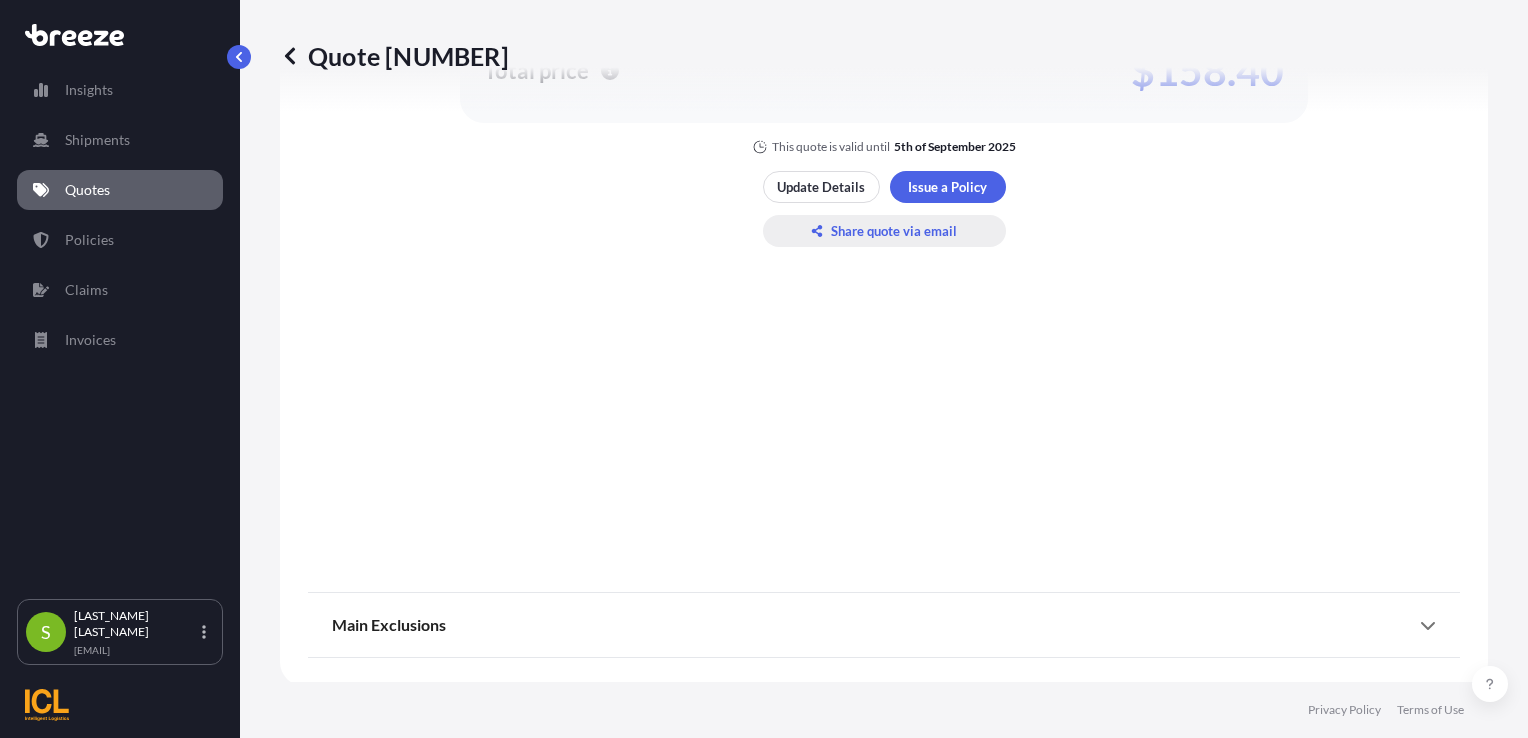 click on "Share quote via email" at bounding box center [894, 231] 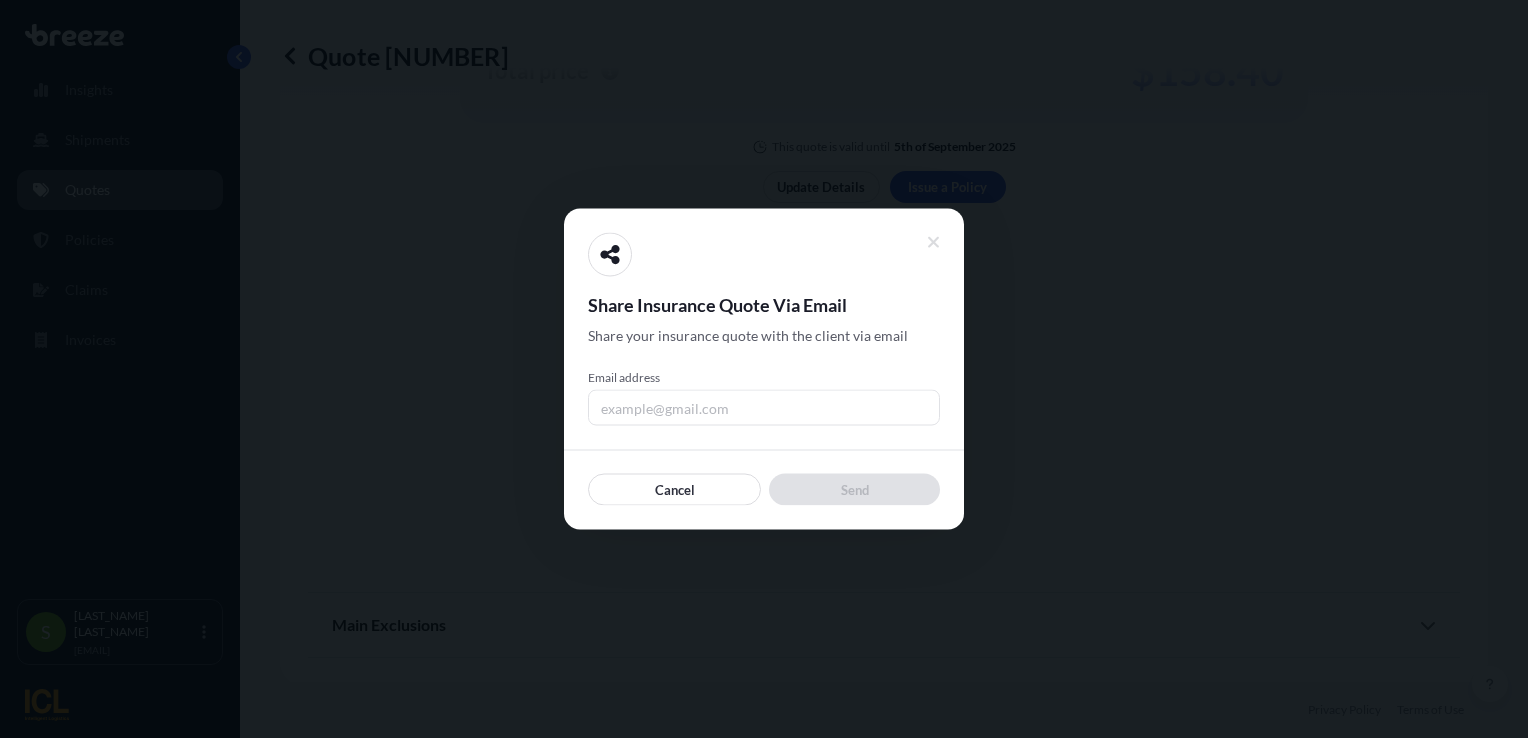click on "Email address" at bounding box center [764, 408] 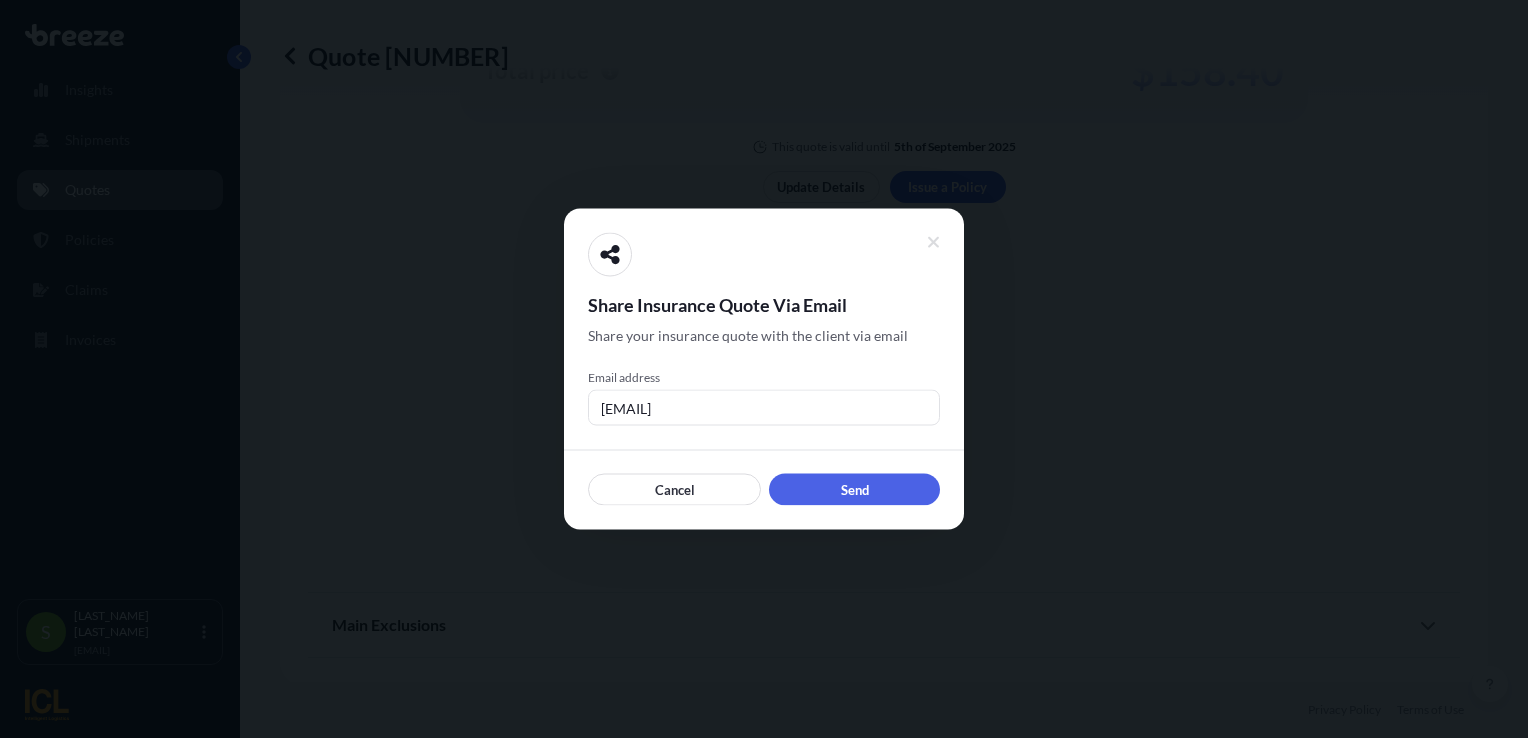 type 